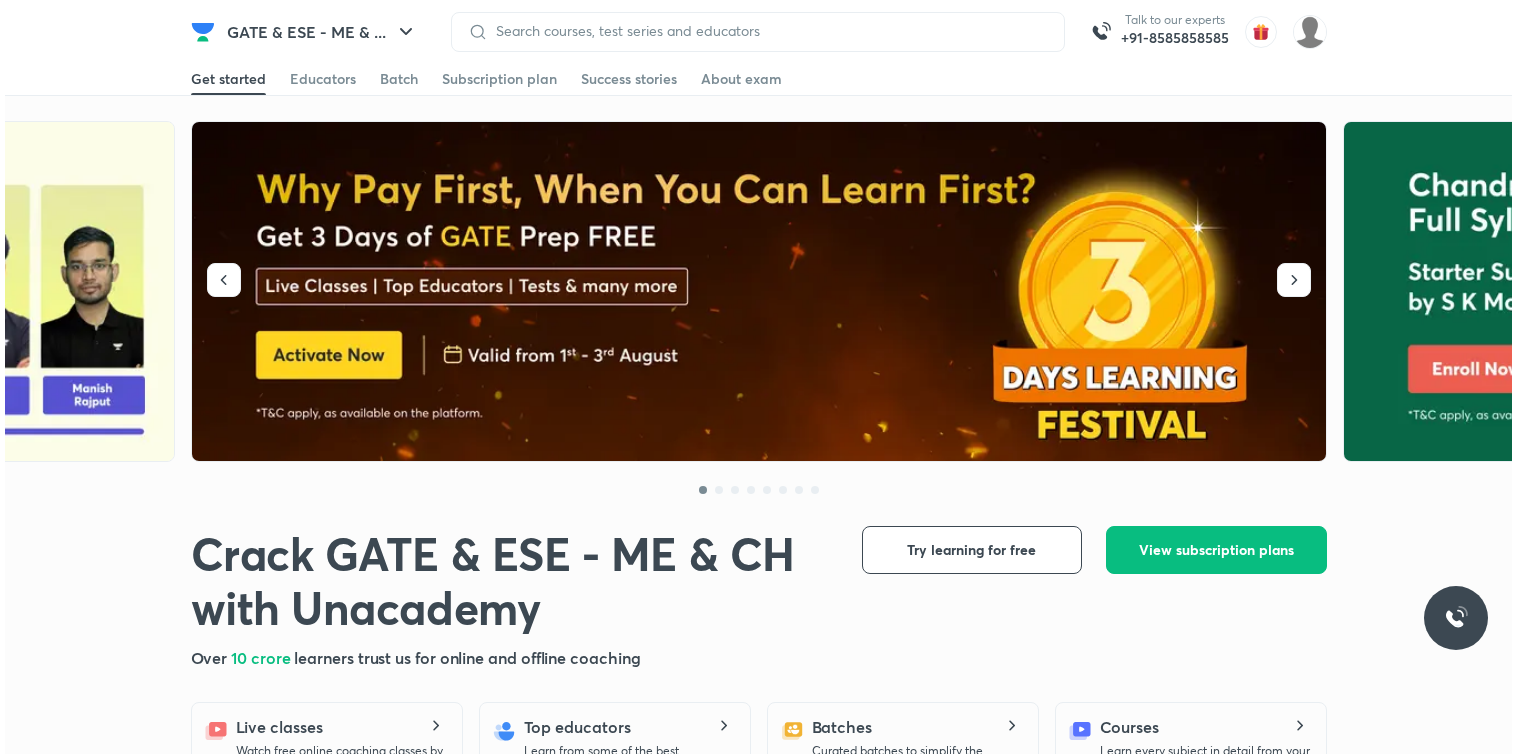 scroll, scrollTop: 0, scrollLeft: 0, axis: both 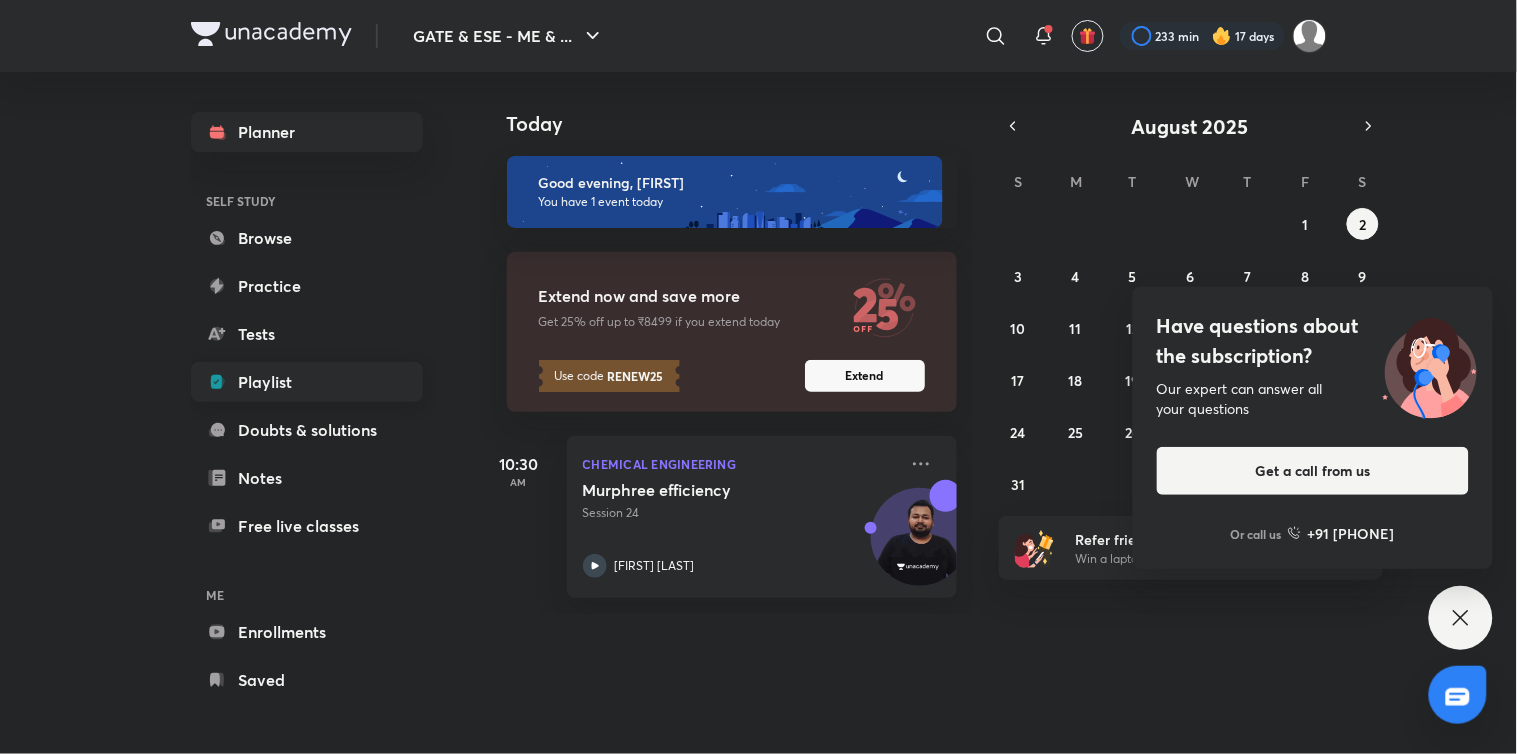 click on "Playlist" at bounding box center [307, 382] 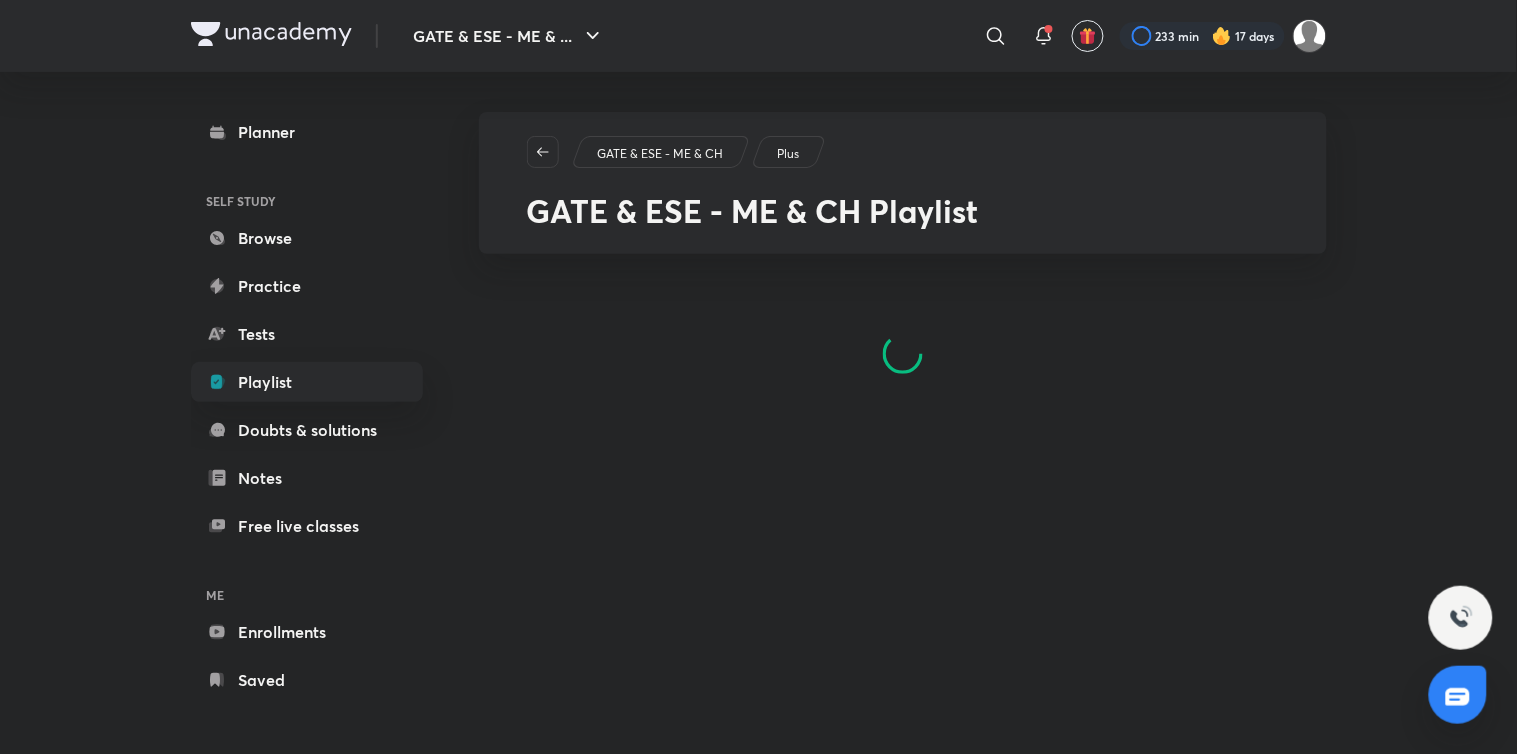click at bounding box center [1461, 618] 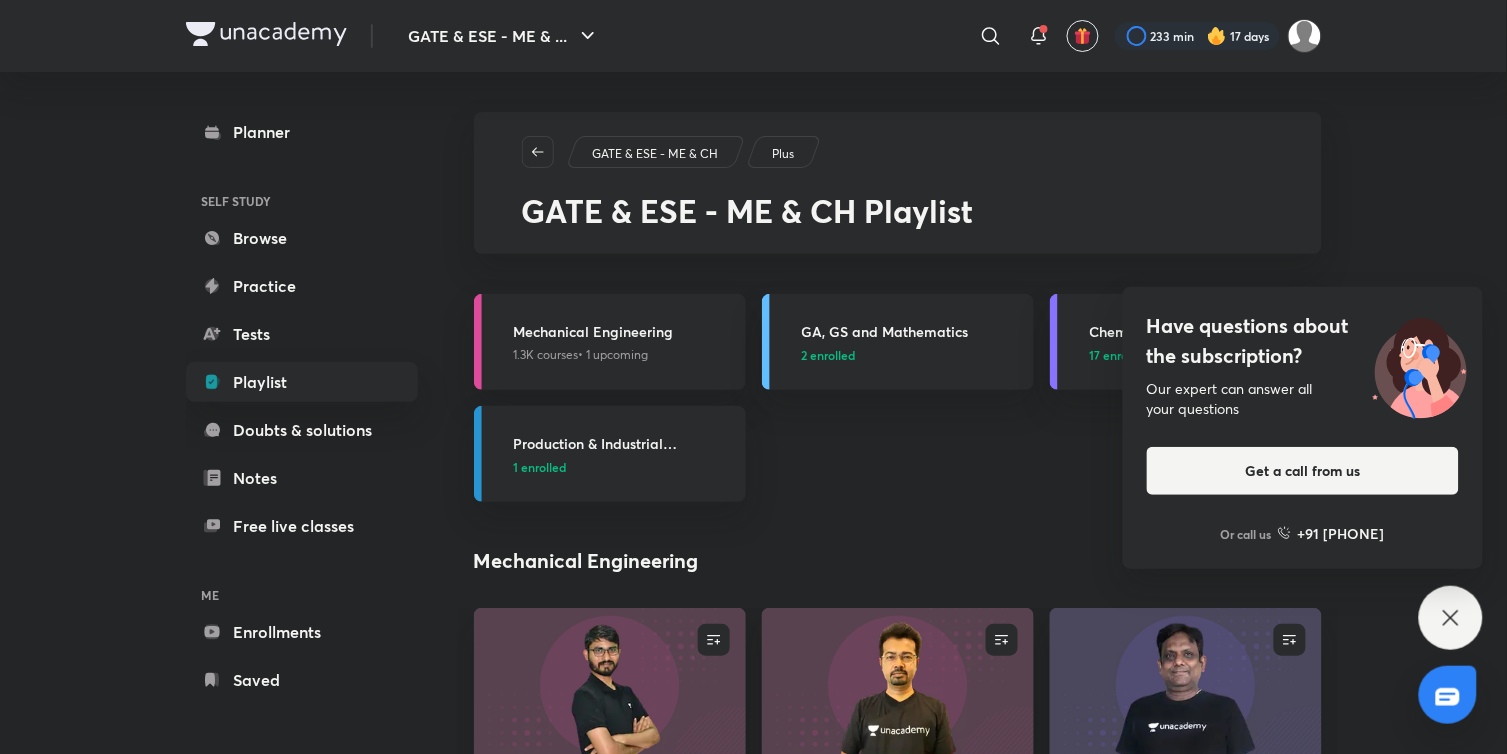 click 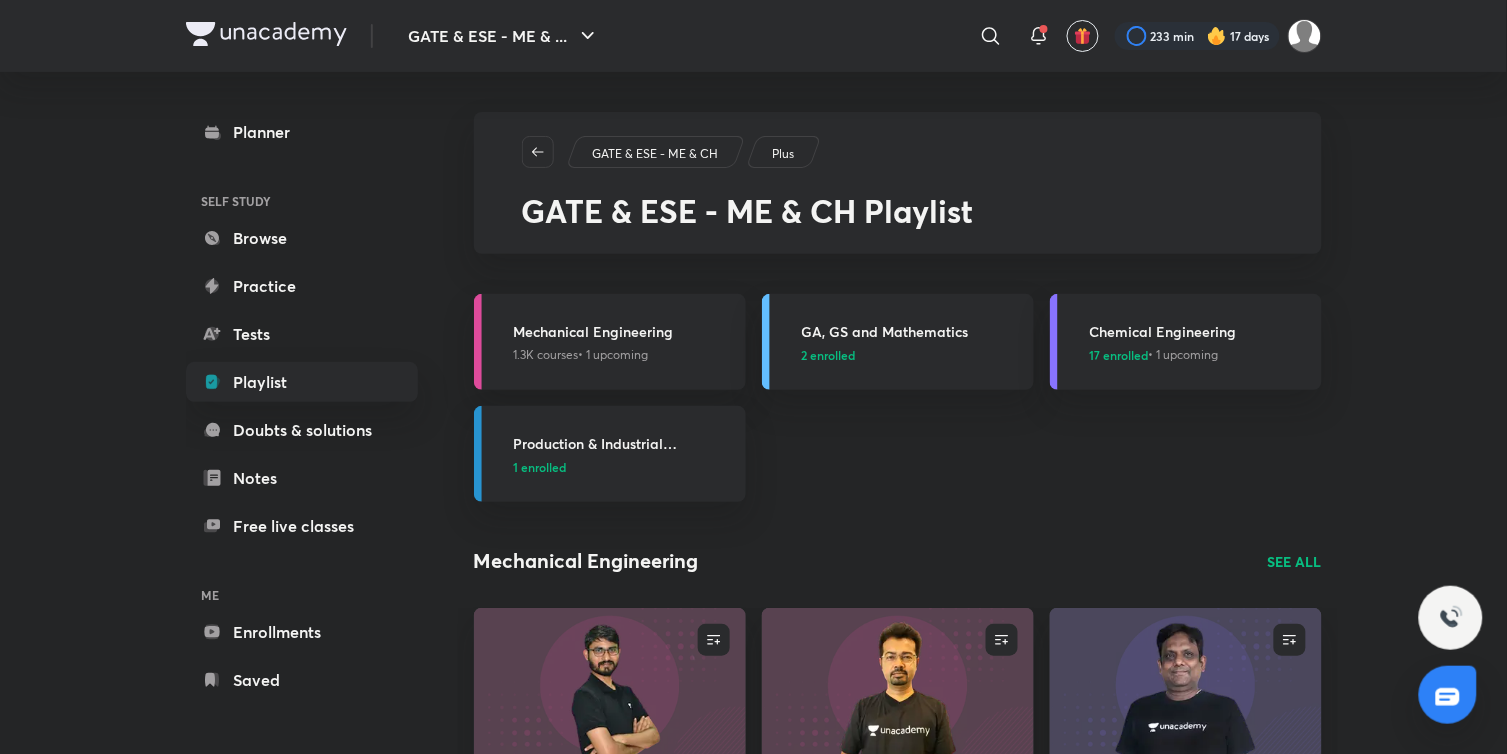 click on "233 min 17 days" at bounding box center (1210, 36) 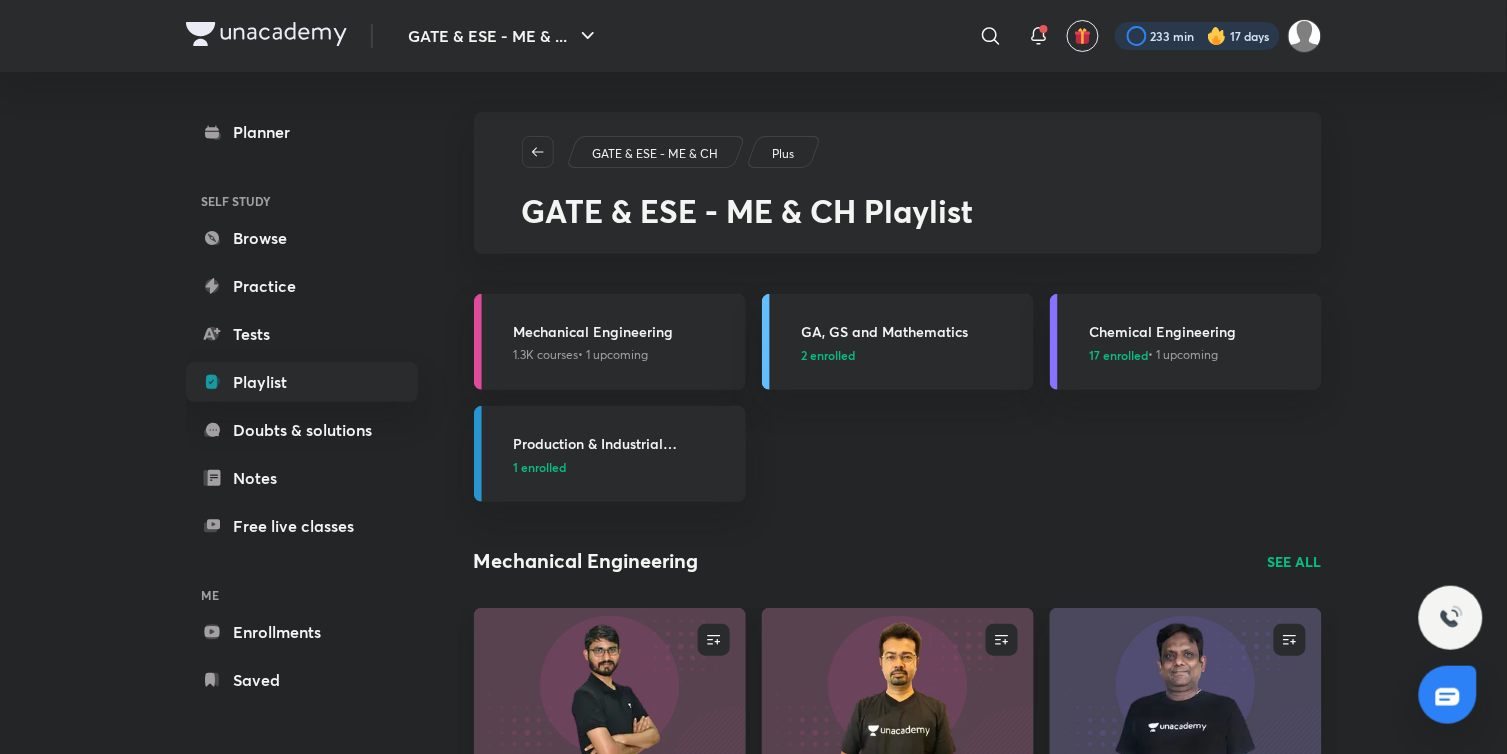 click at bounding box center (1197, 36) 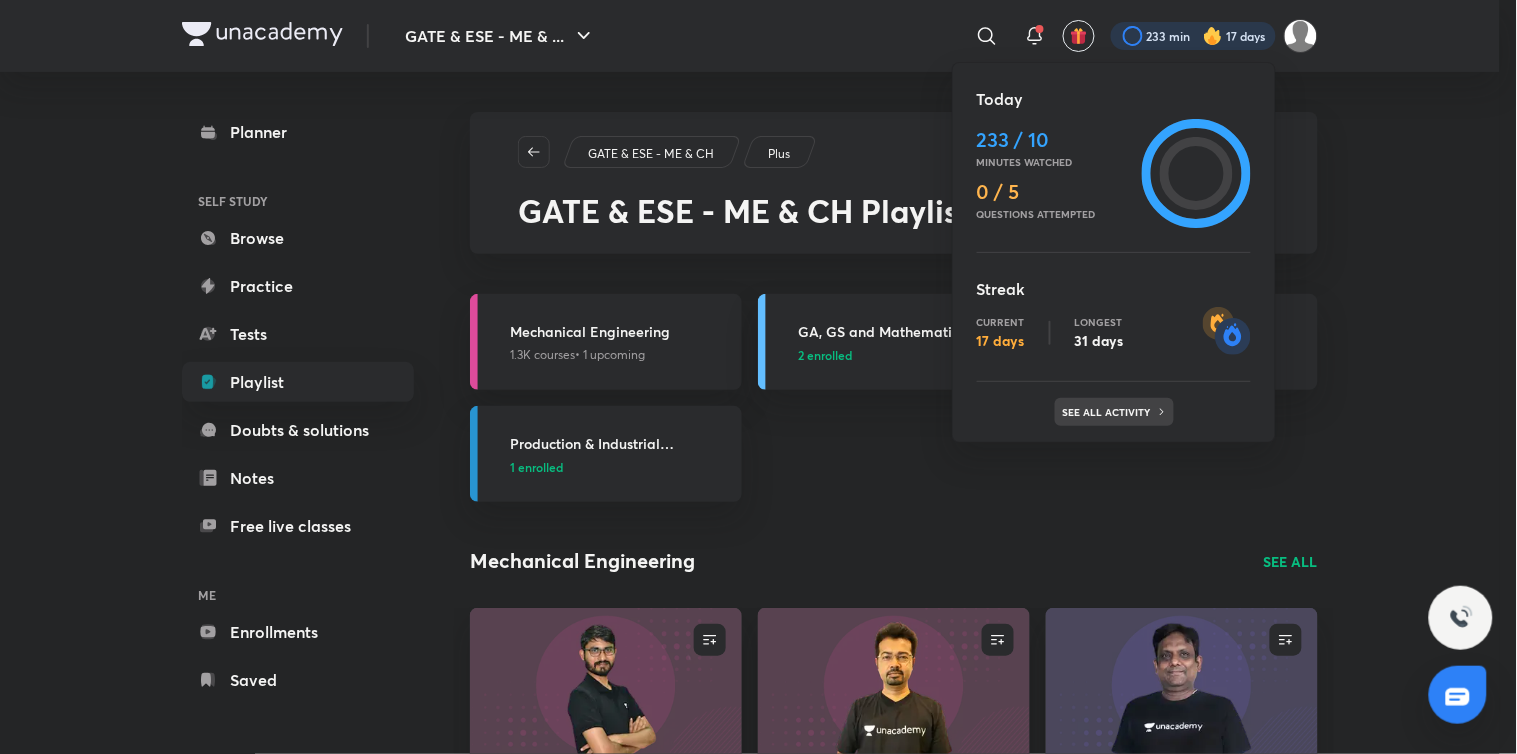 click on "See all activity" at bounding box center [1109, 412] 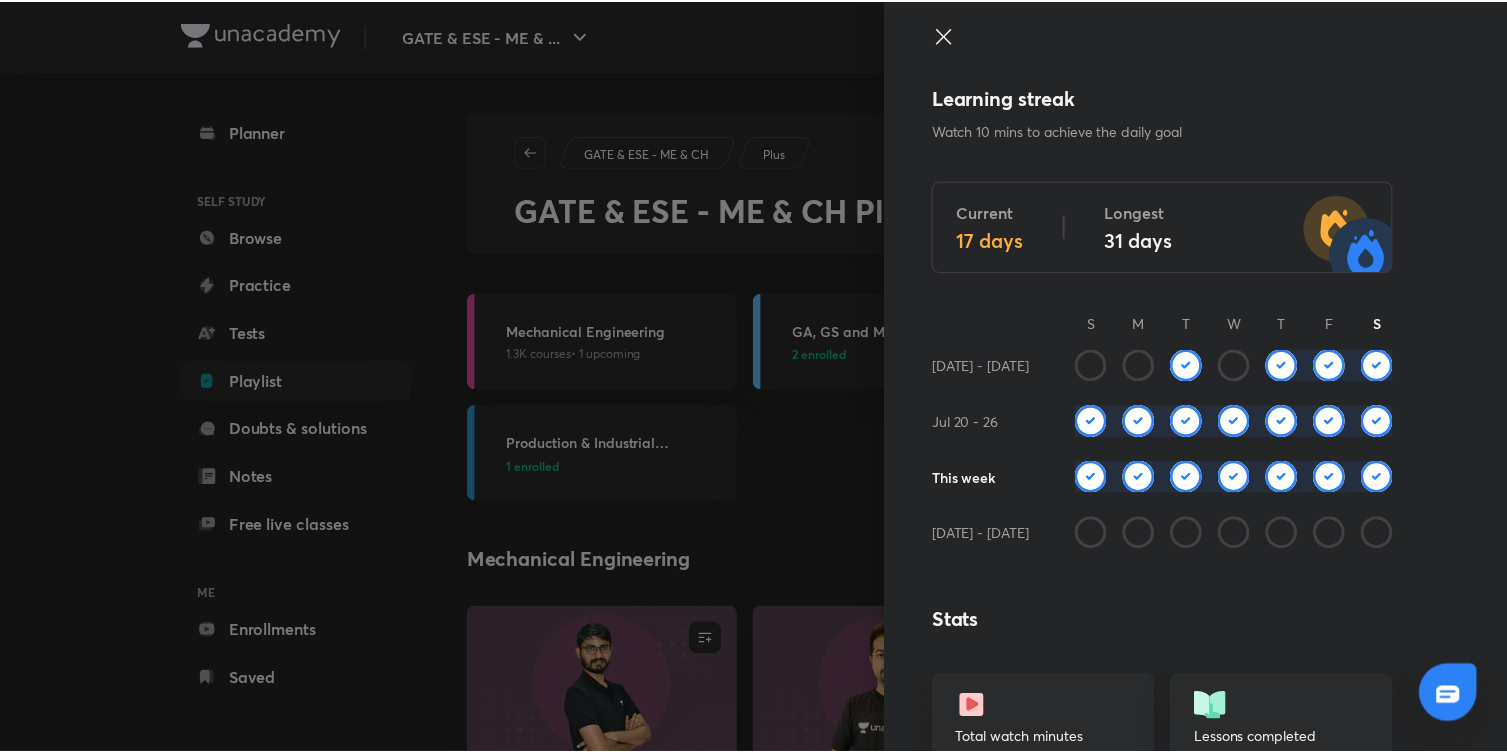scroll, scrollTop: 0, scrollLeft: 0, axis: both 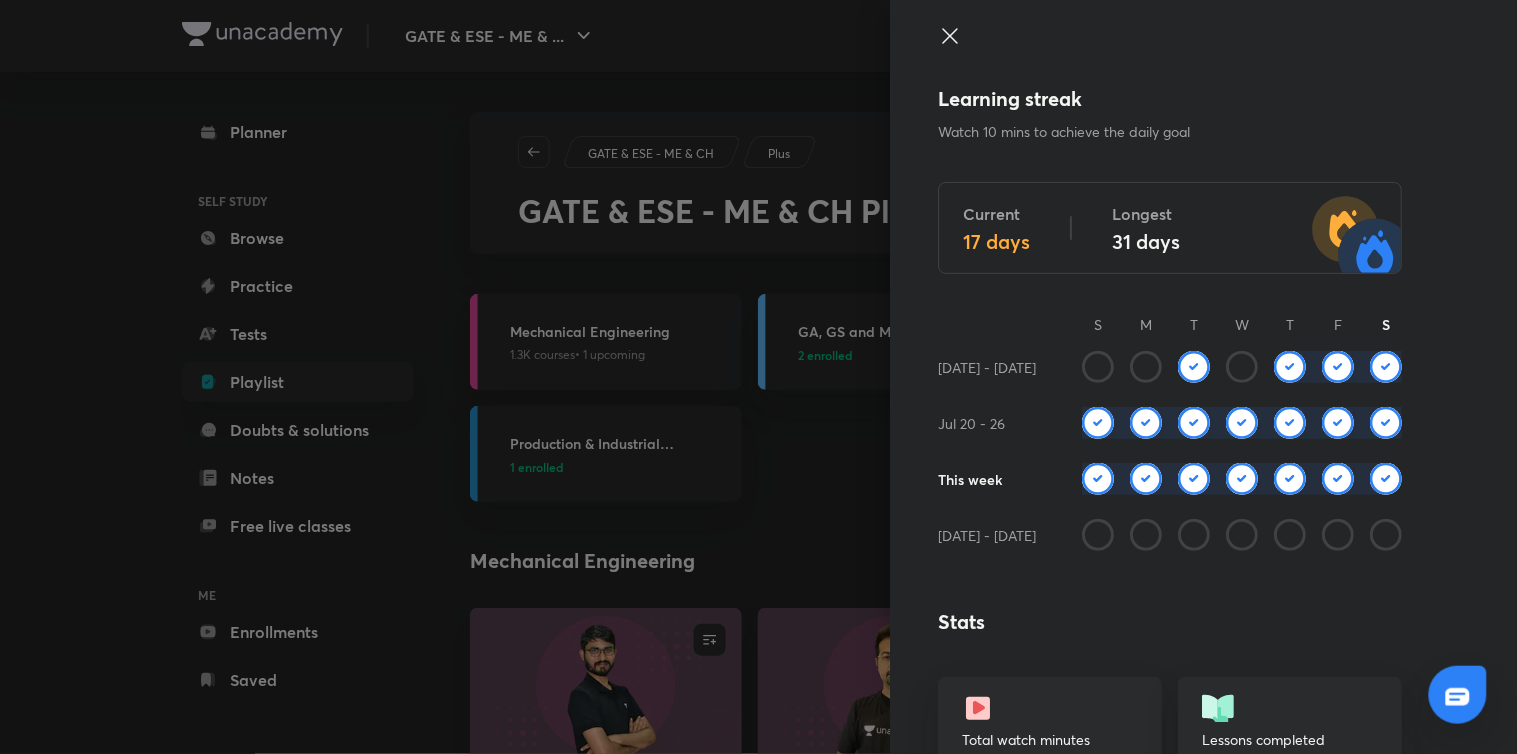 click 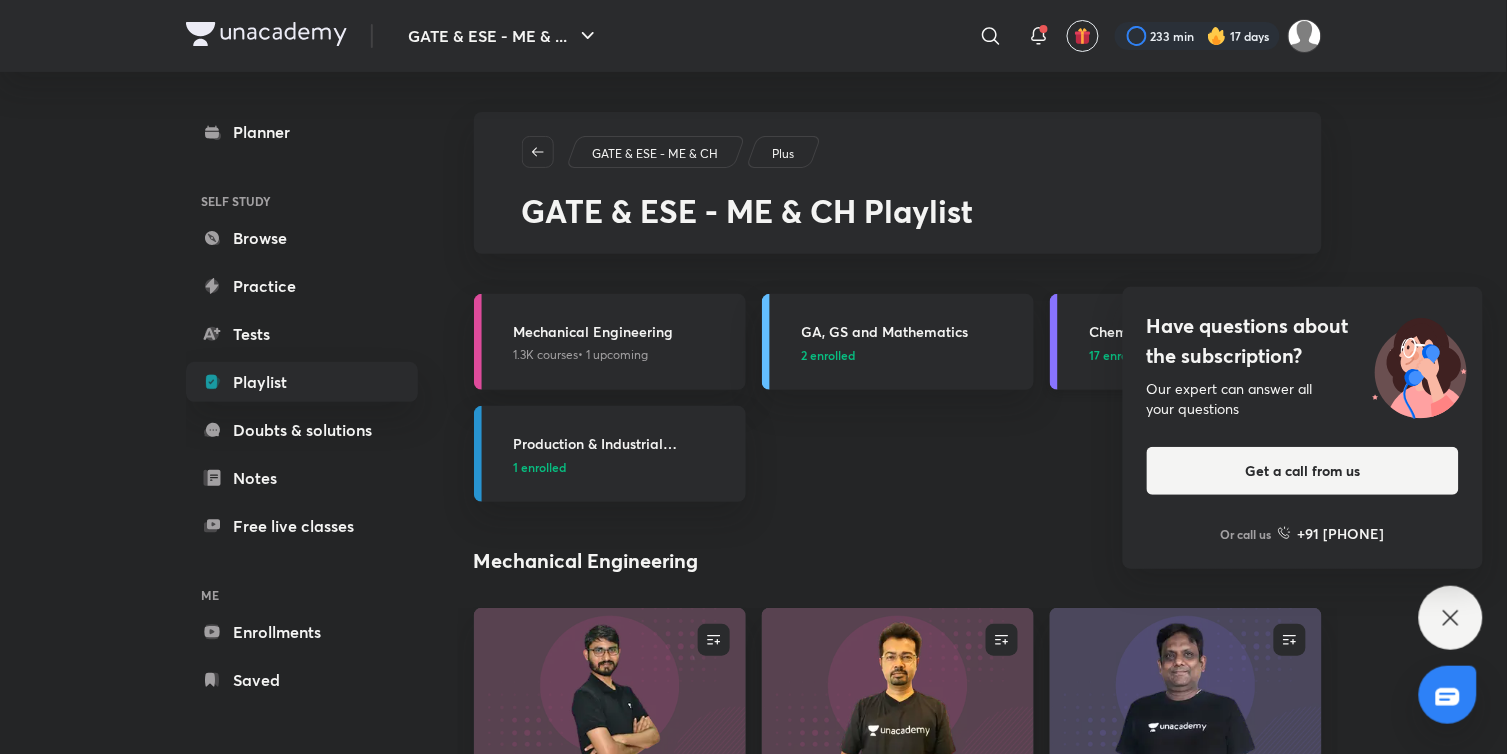 click on "17 enrolled" at bounding box center [1119, 355] 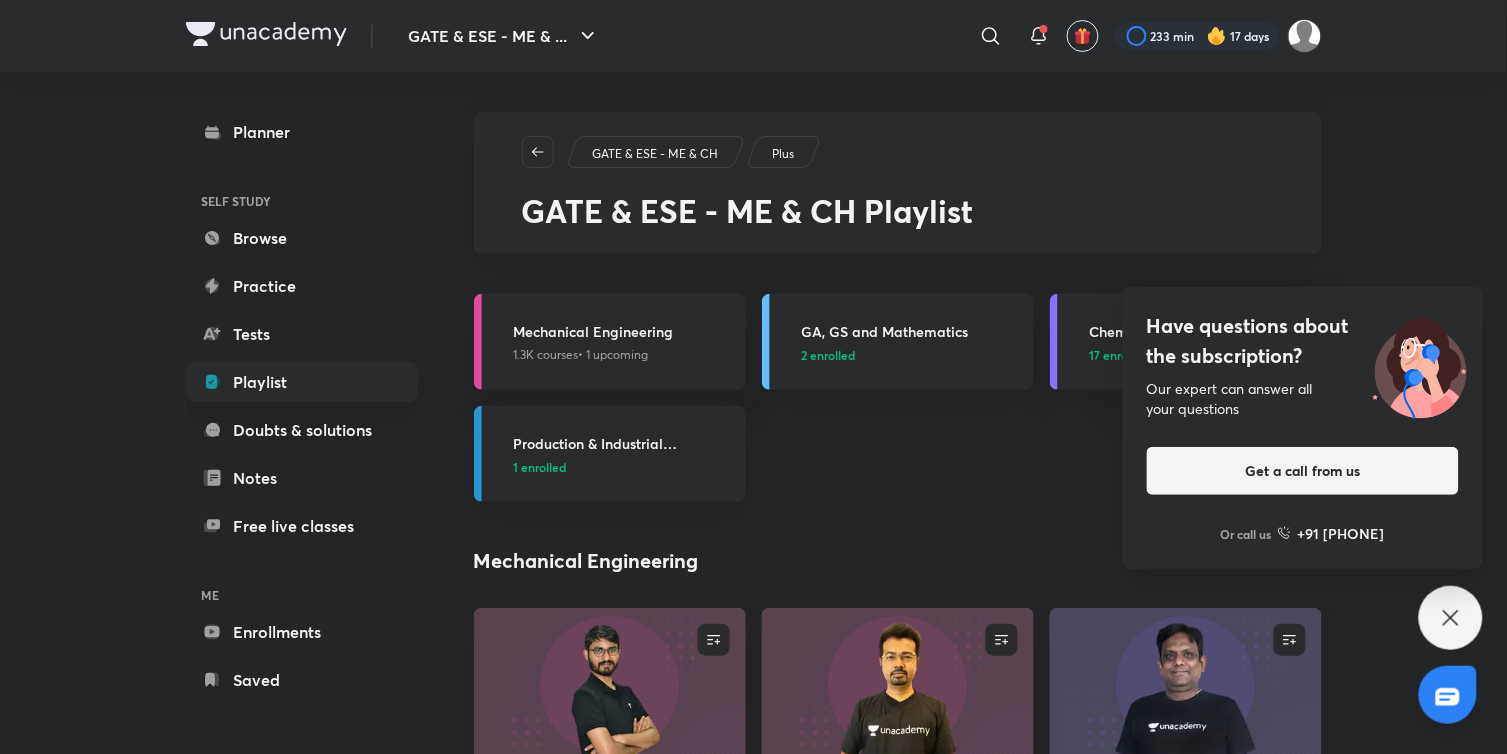 click 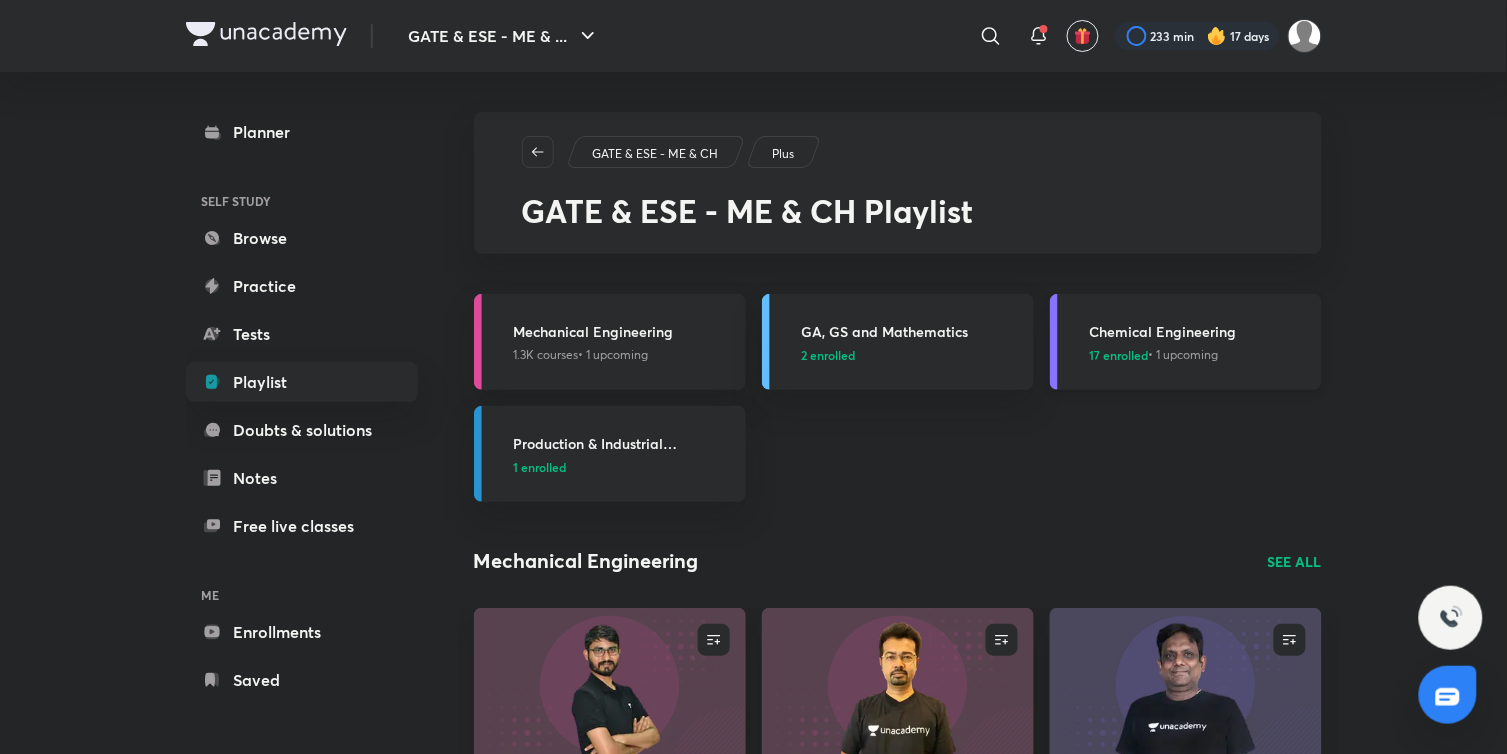 click on "Chemical Engineering 17 enrolled • 1 upcoming" at bounding box center [1200, 342] 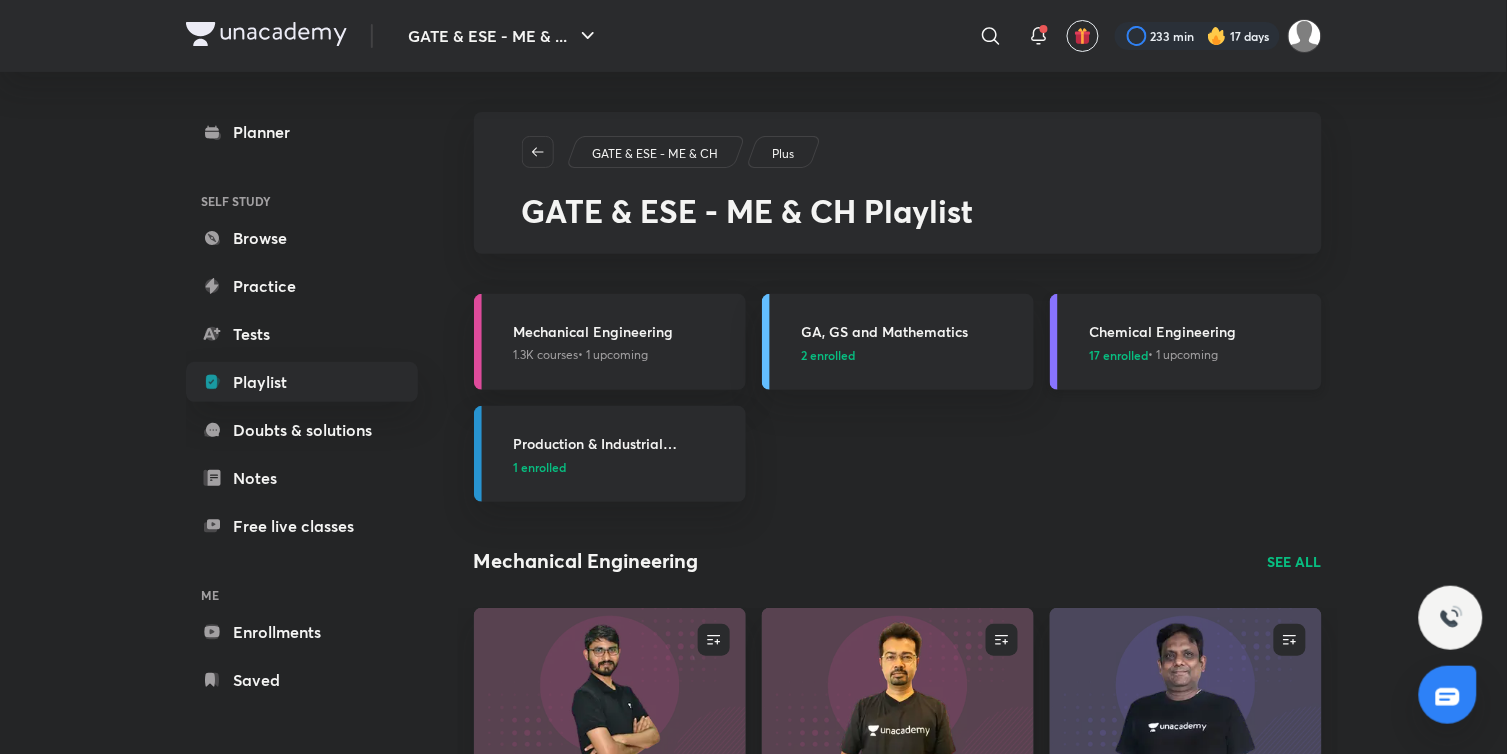 click on "17 enrolled" at bounding box center [1119, 355] 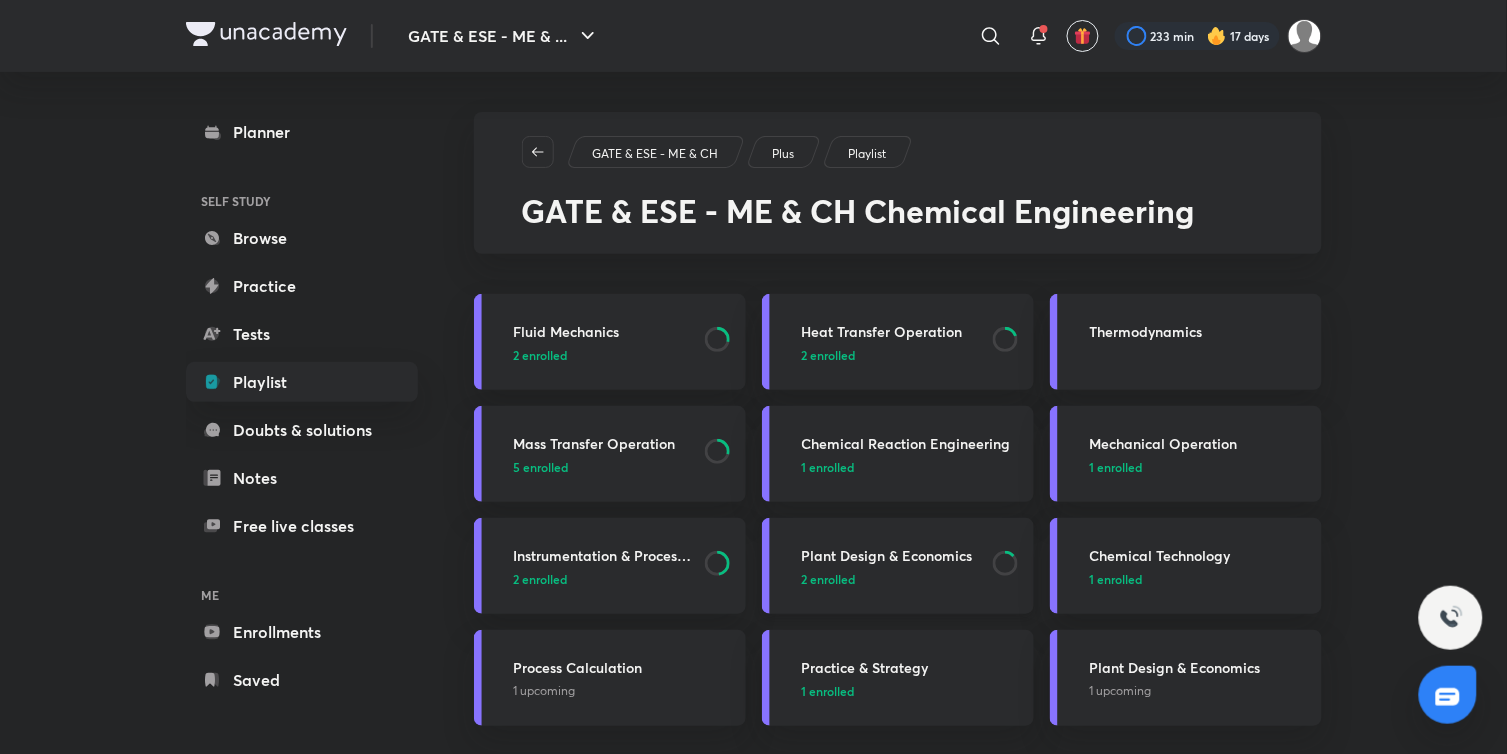 click on "2 enrolled" at bounding box center [829, 579] 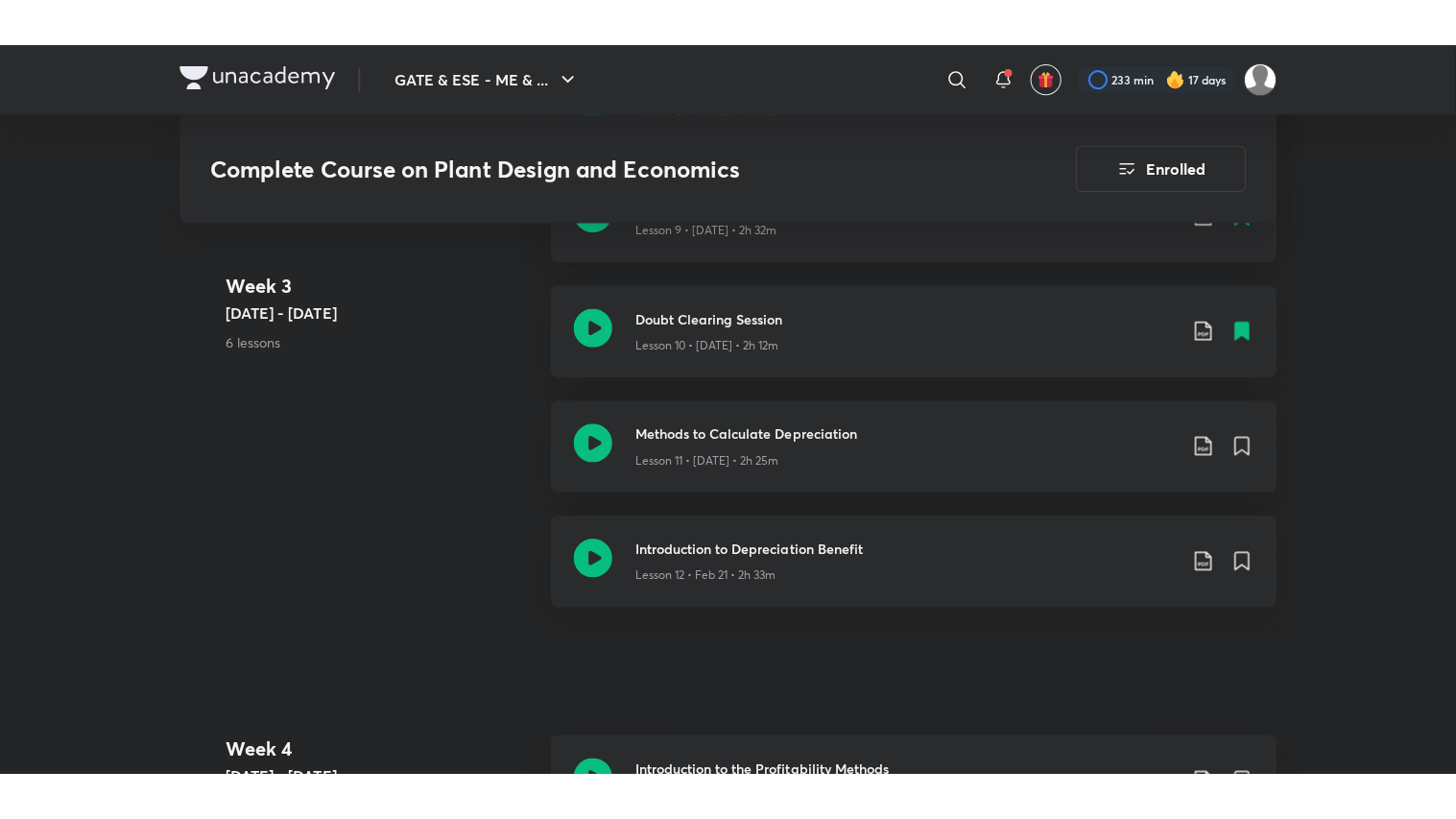 scroll, scrollTop: 2448, scrollLeft: 0, axis: vertical 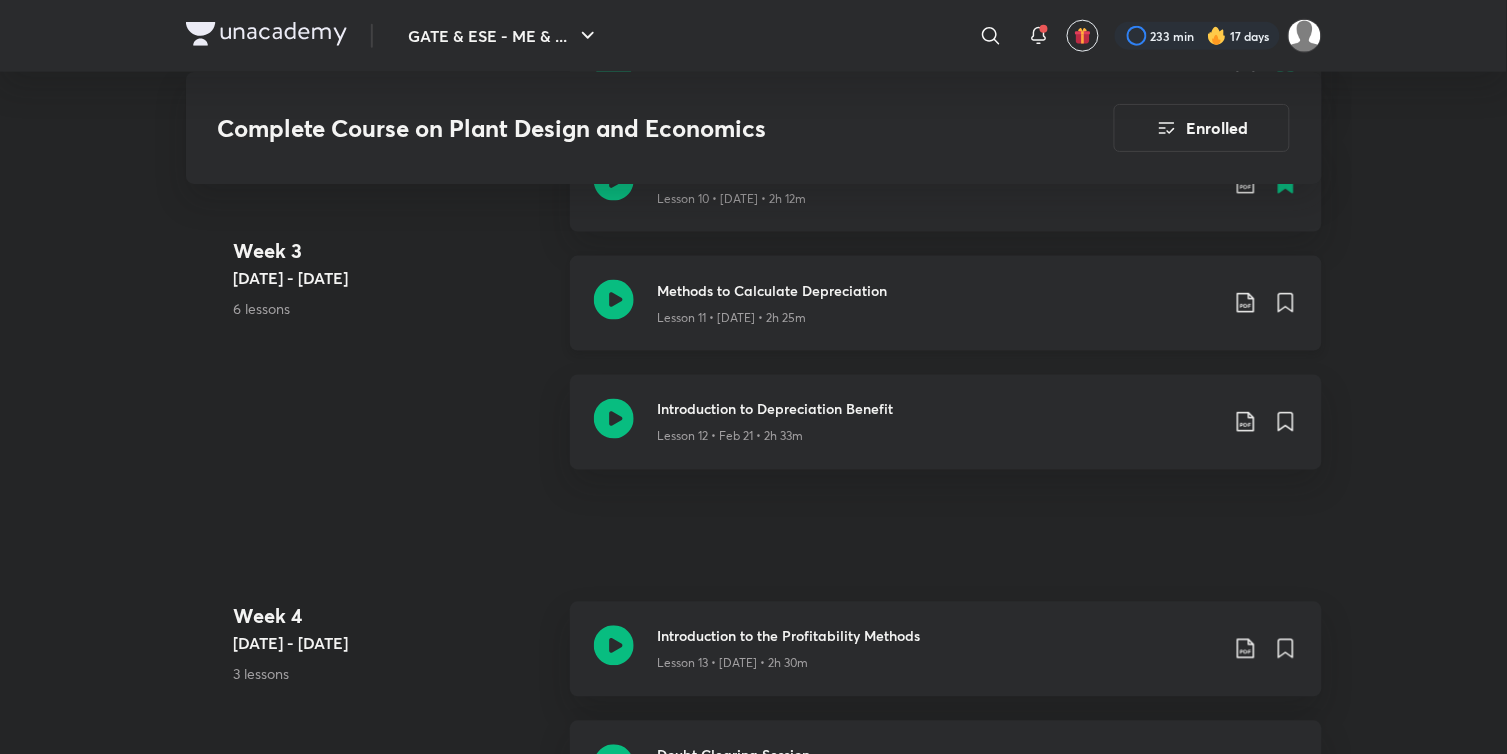 click 